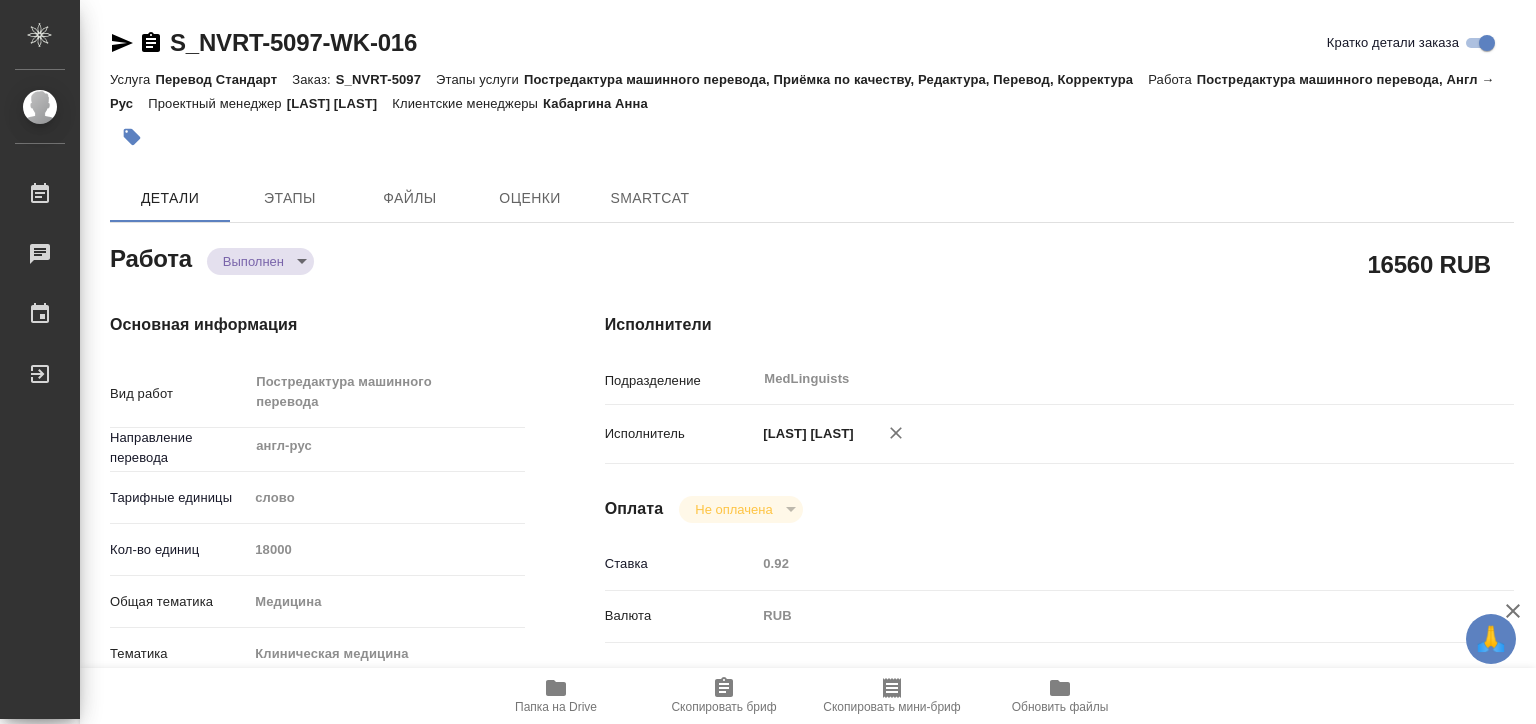 type on "x" 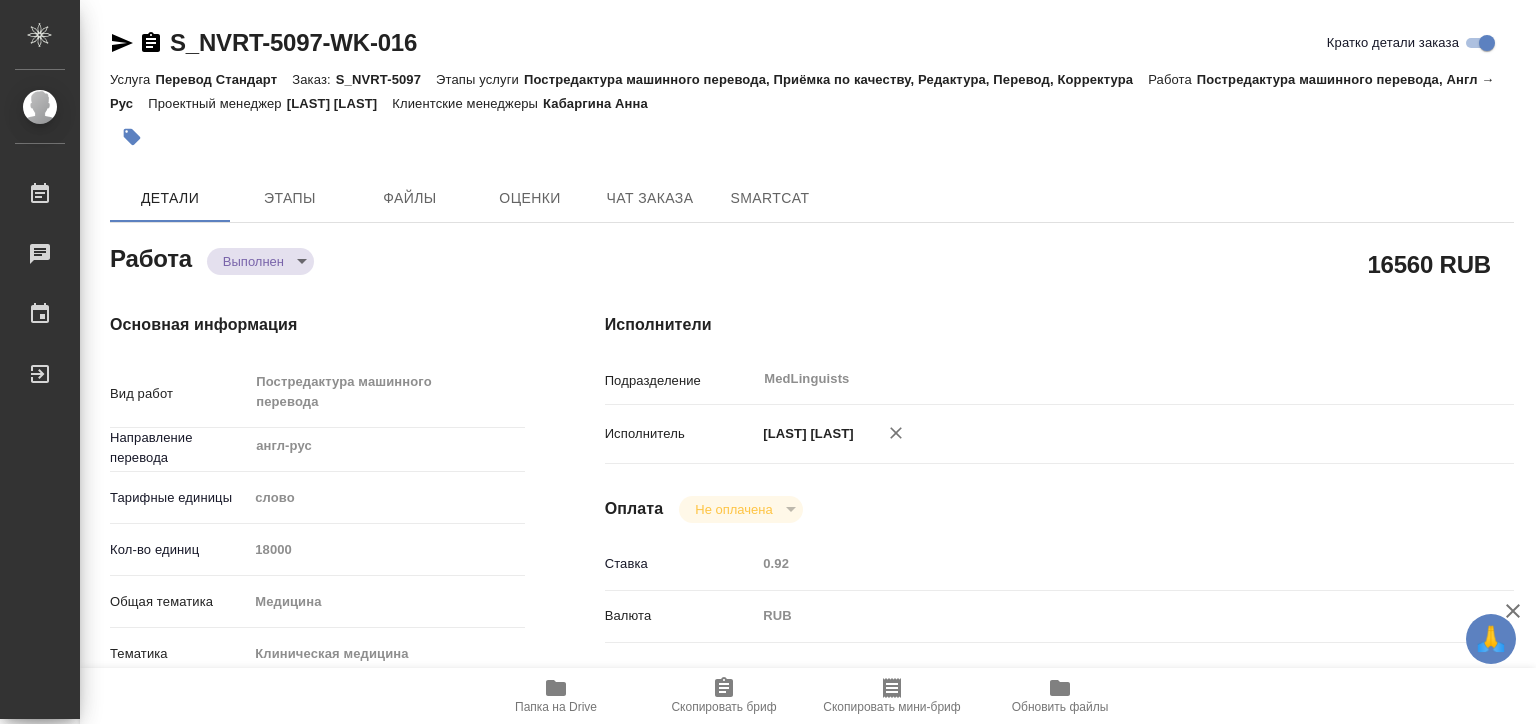 type on "x" 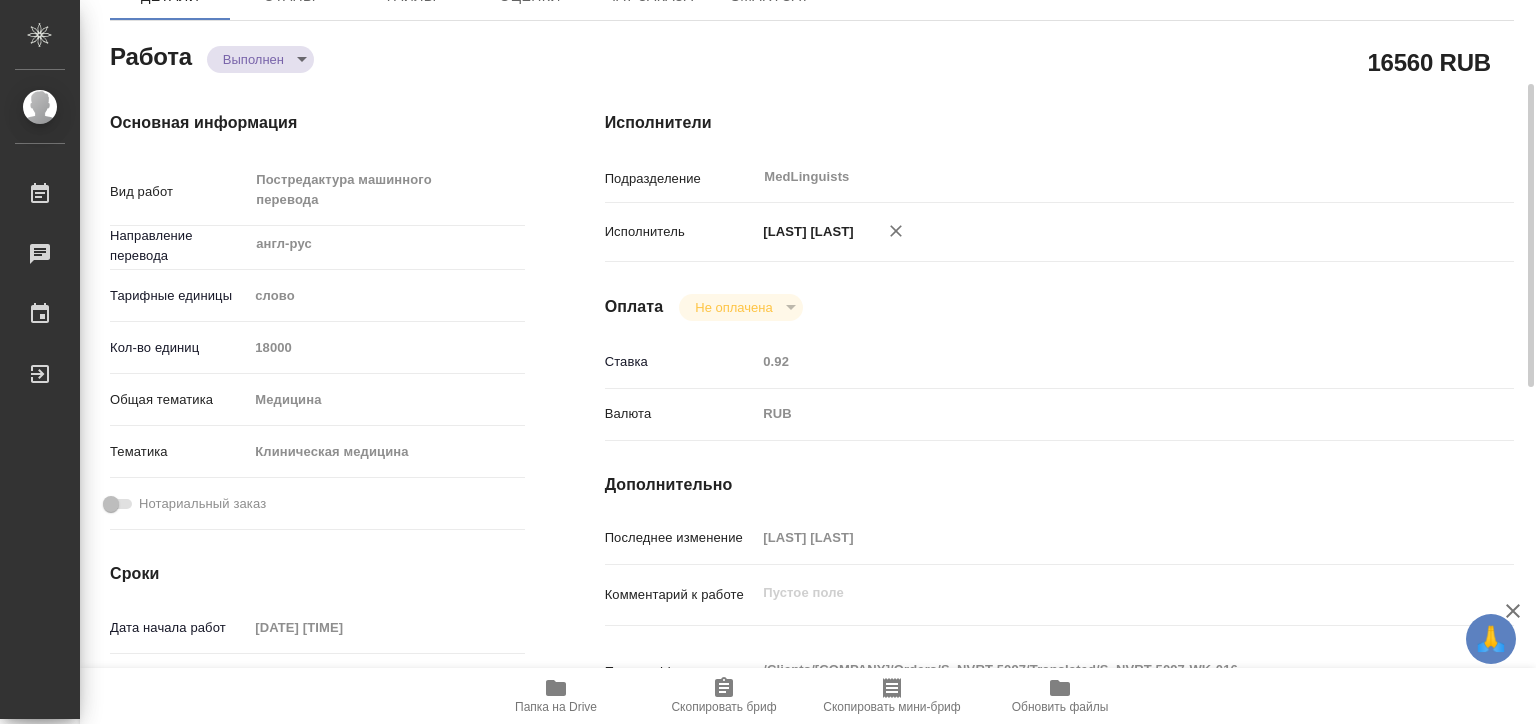 scroll, scrollTop: 0, scrollLeft: 0, axis: both 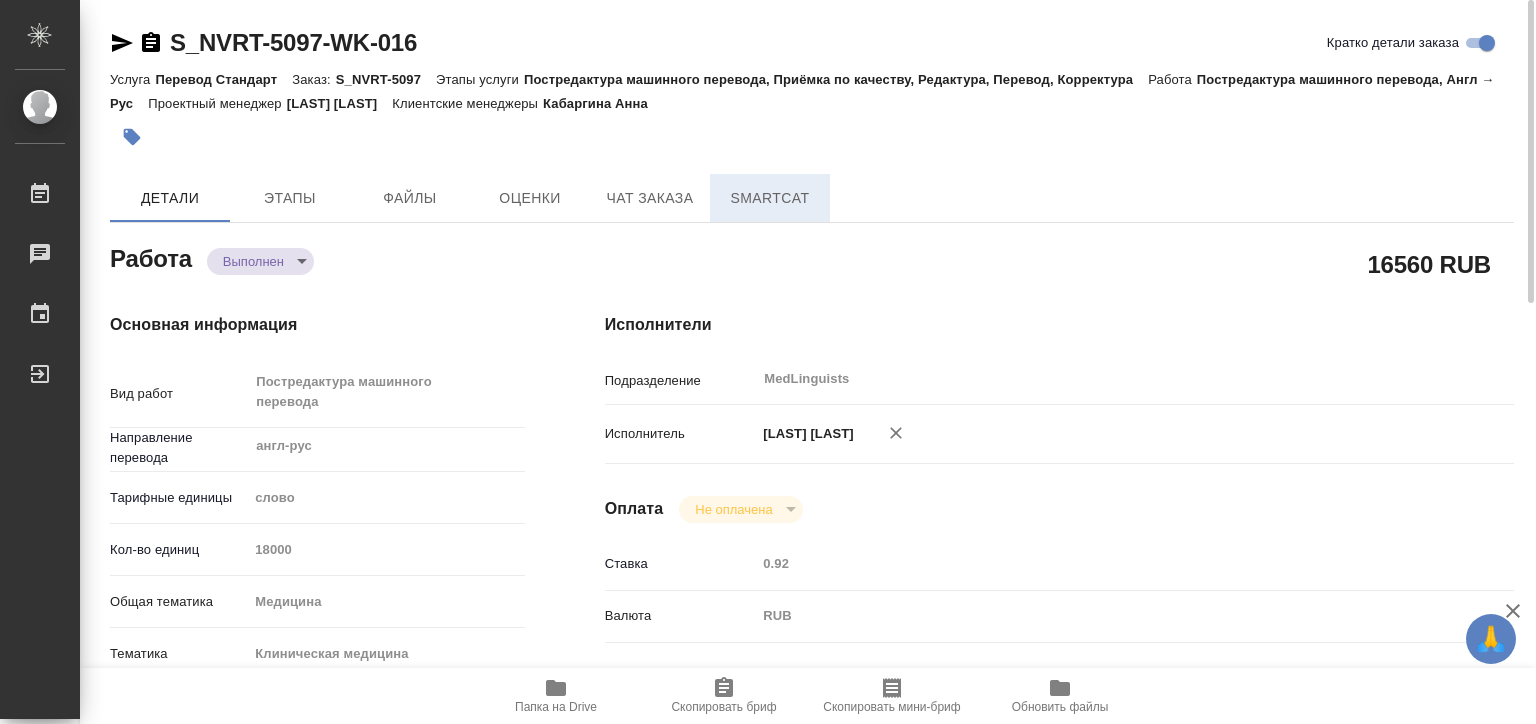 click on "SmartCat" at bounding box center [770, 198] 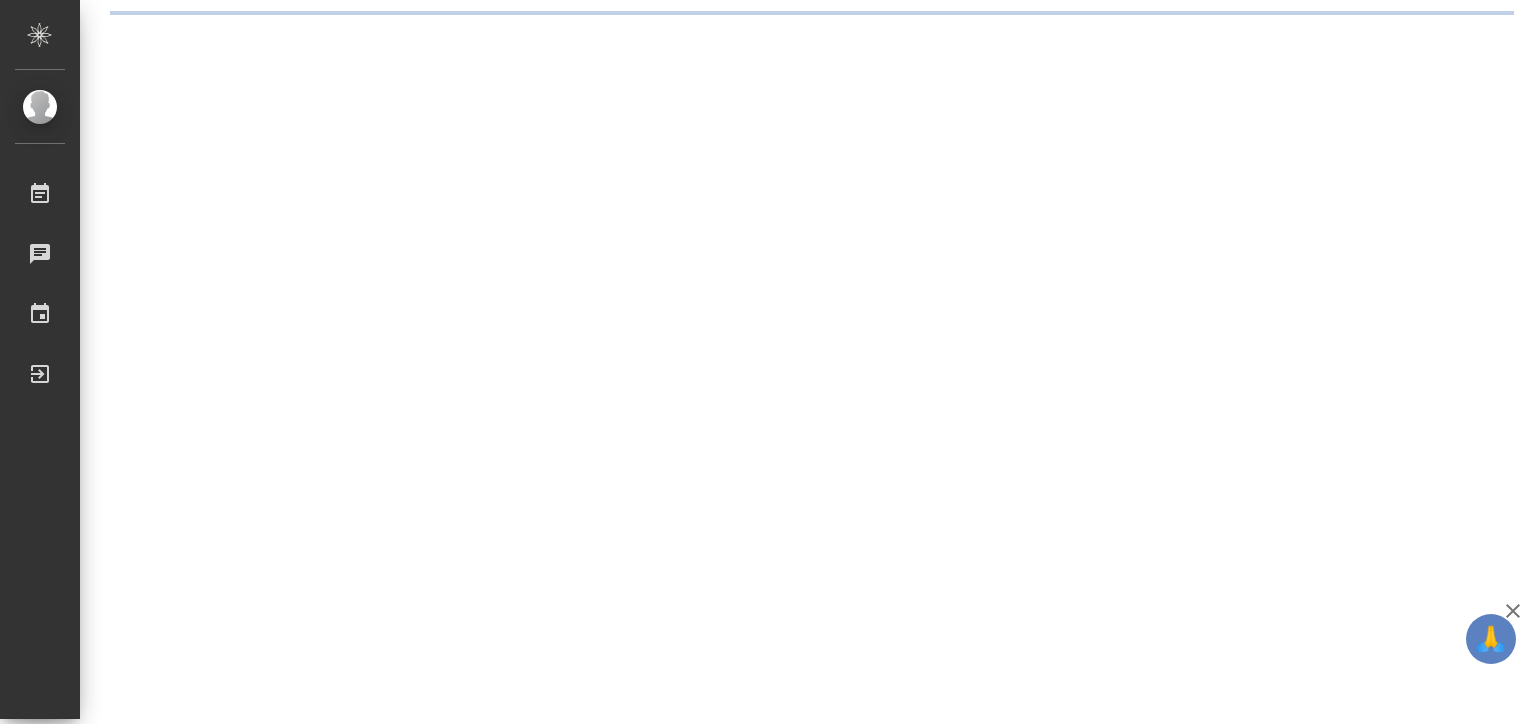 scroll, scrollTop: 0, scrollLeft: 0, axis: both 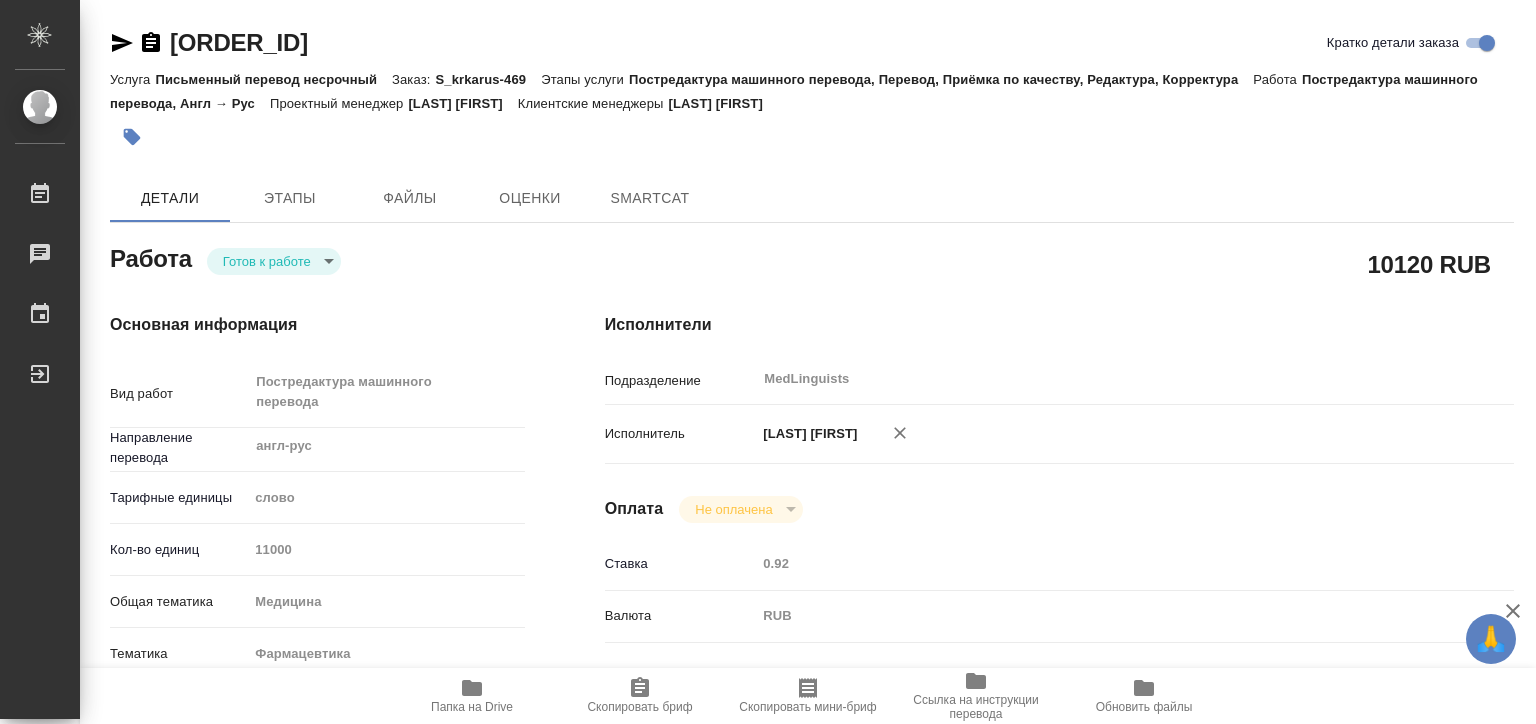 type on "x" 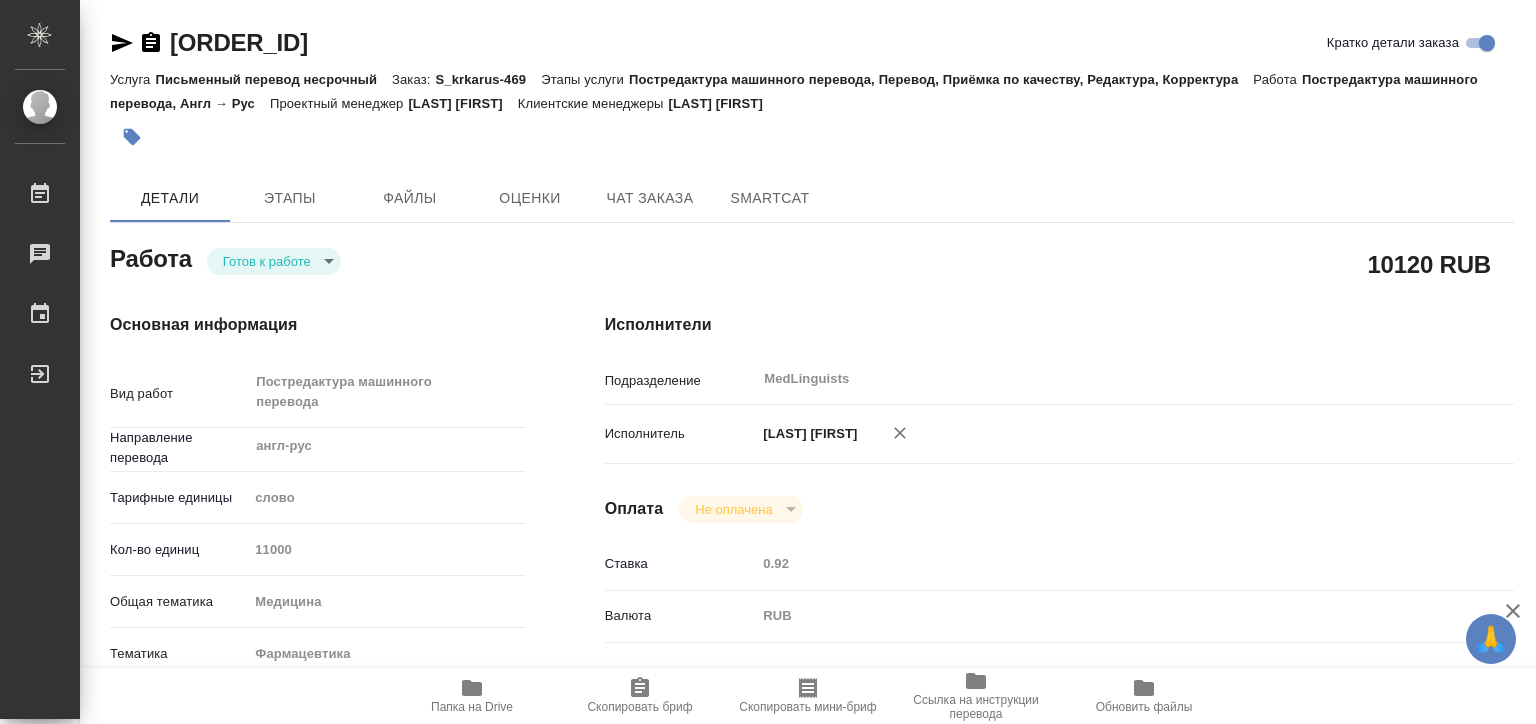type on "x" 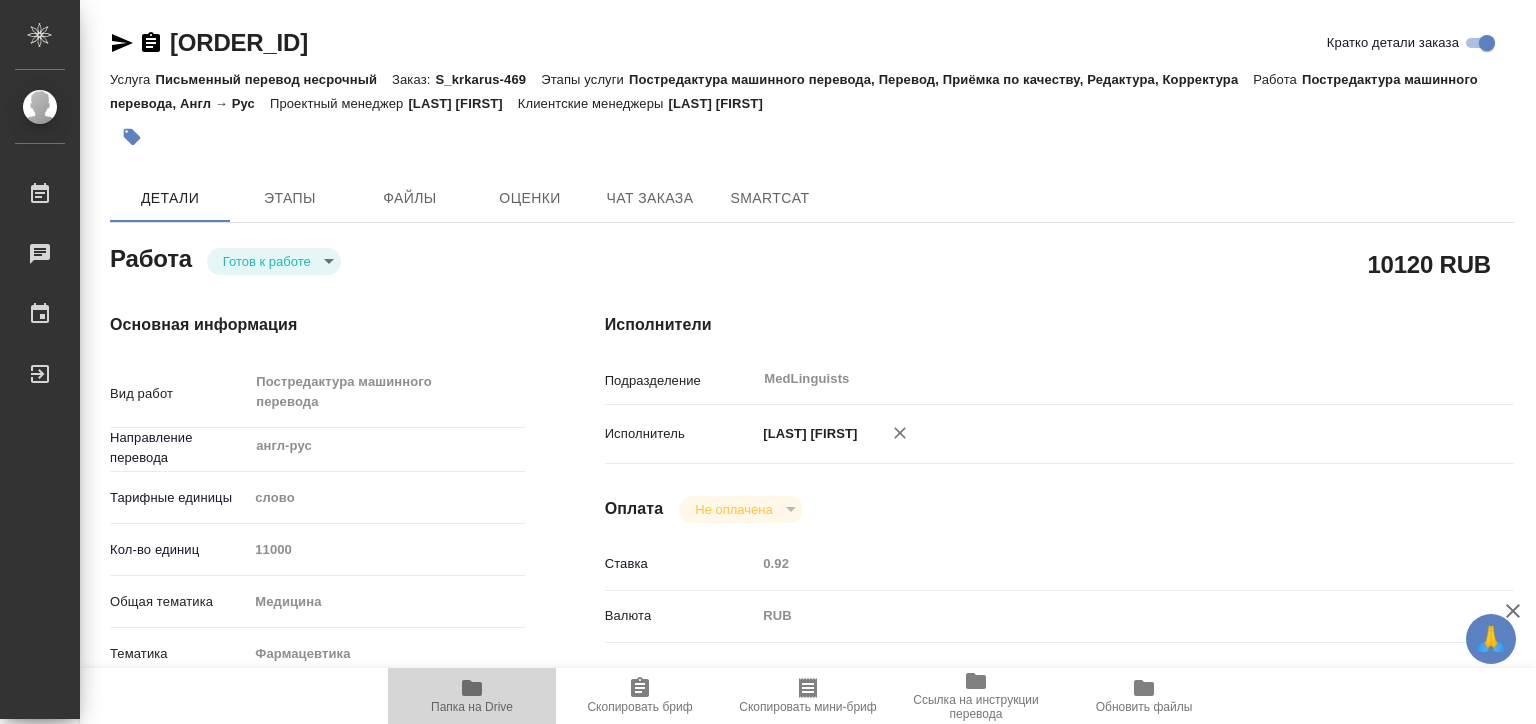 click on "Папка на Drive" at bounding box center [472, 707] 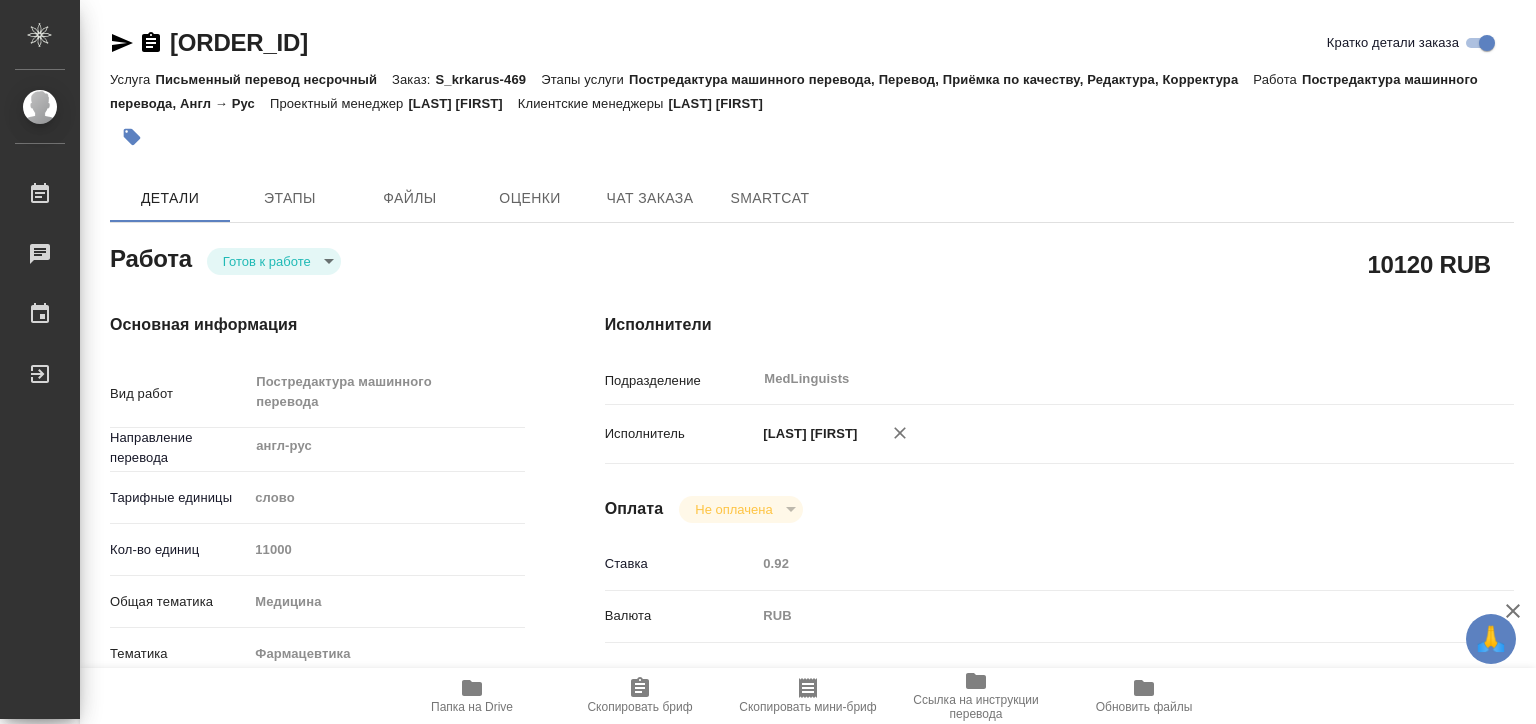 click on "🙏 .cls-1
fill:#fff;
AWATERA [LAST] [FIRST] Работы 0 Чаты График Выйти [ORDER_ID] Кратко детали заказа Услуга Письменный перевод несрочный Заказ: [ORDER_ID] Этапы услуги Постредактура машинного перевода, Перевод, Приёмка по качеству, Редактура, Корректура Работа Постредактура машинного перевода, Англ → Рус Проектный менеджер [LAST] [FIRST] Клиентские менеджеры [LAST] [FIRST] Детали Этапы Файлы Оценки Чат заказа SmartCat Работа Готов к работе 10120 RUB Основная информация Вид работ Постредактура машинного перевода x ​ Направление перевода англ-рус ​ med" at bounding box center [768, 362] 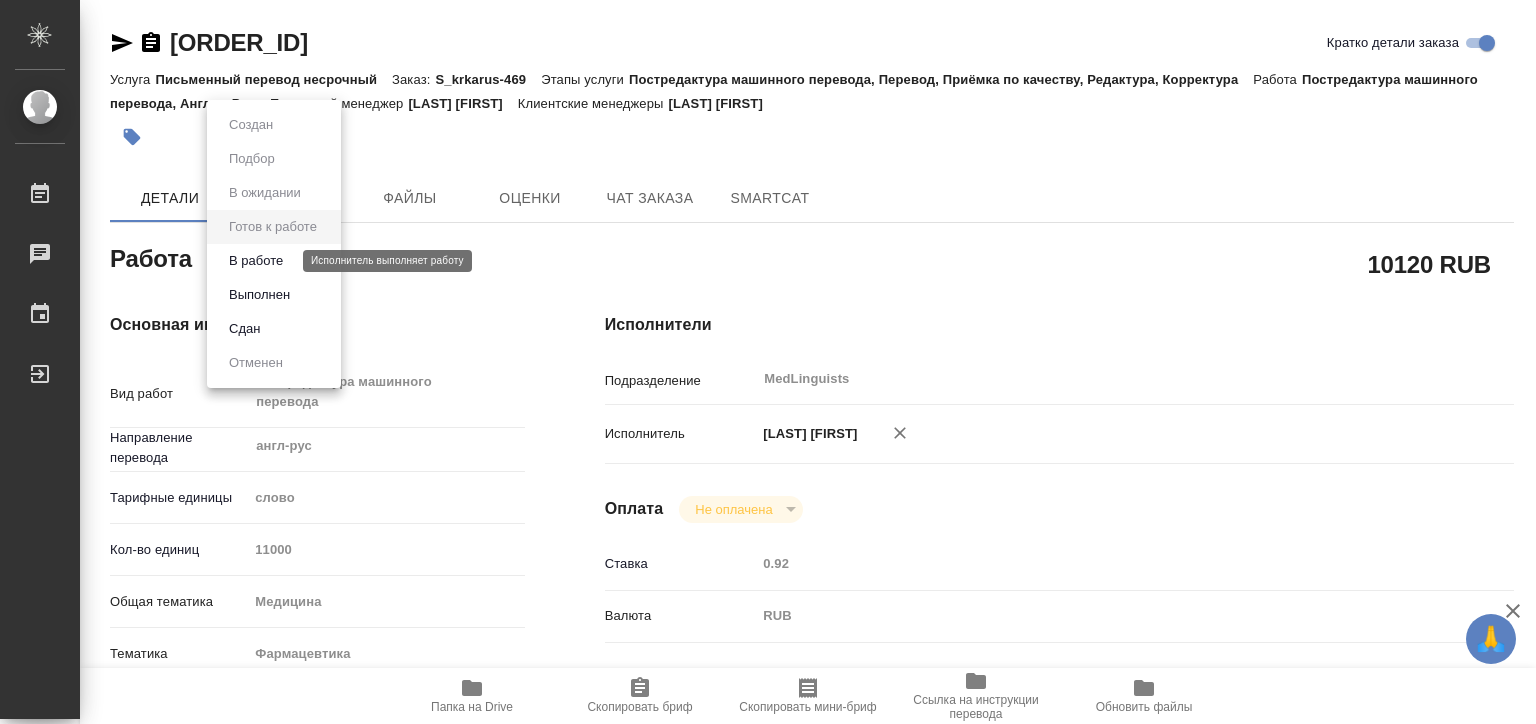 click on "В работе" at bounding box center [256, 261] 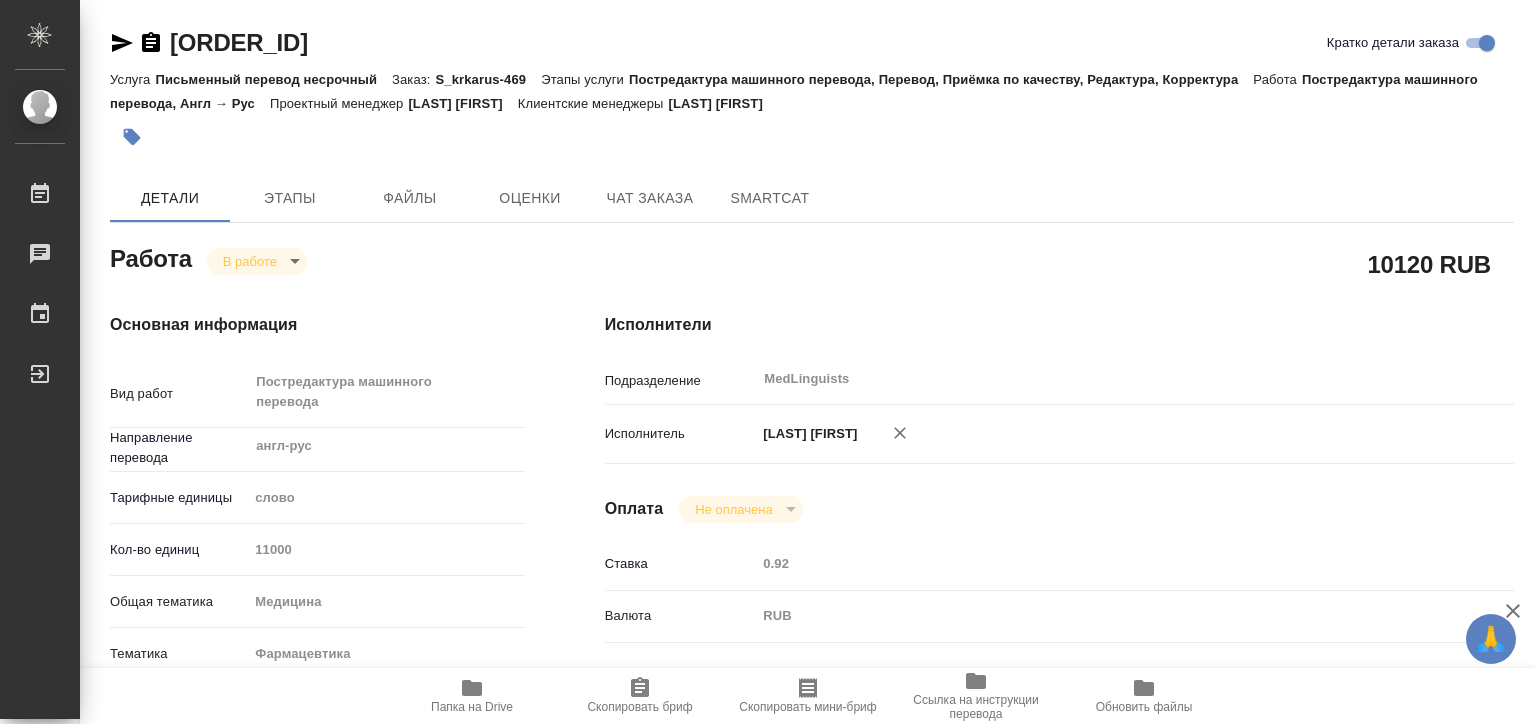 type on "x" 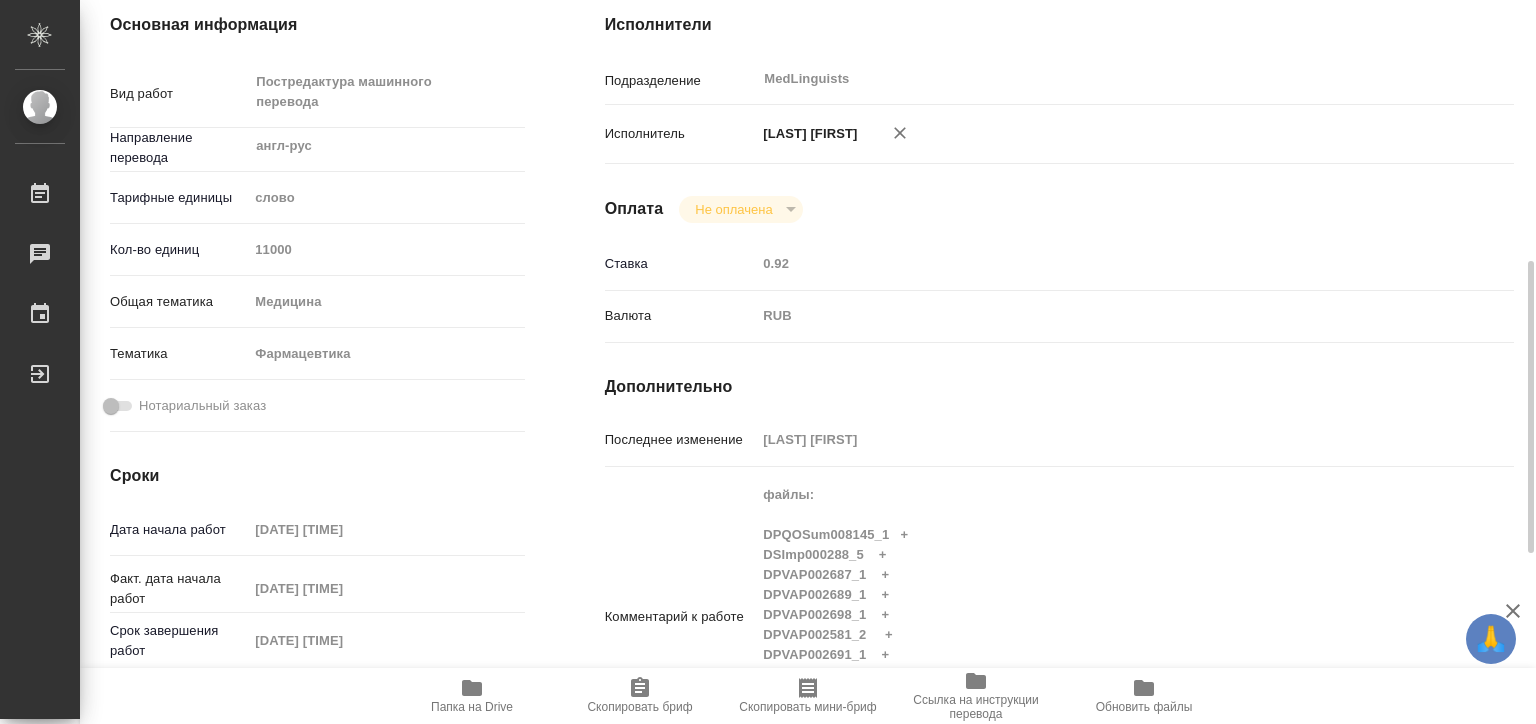 scroll, scrollTop: 600, scrollLeft: 0, axis: vertical 